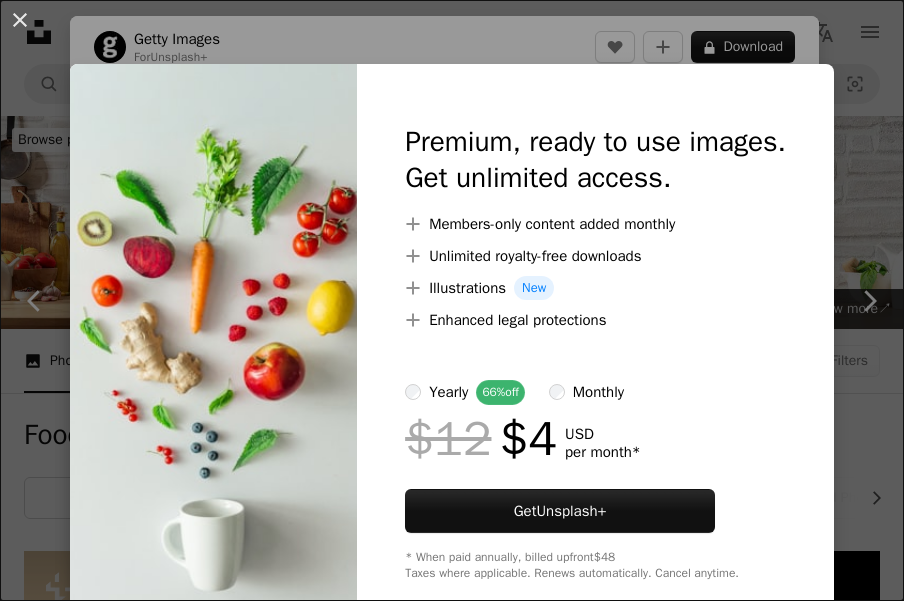 scroll, scrollTop: 11933, scrollLeft: 0, axis: vertical 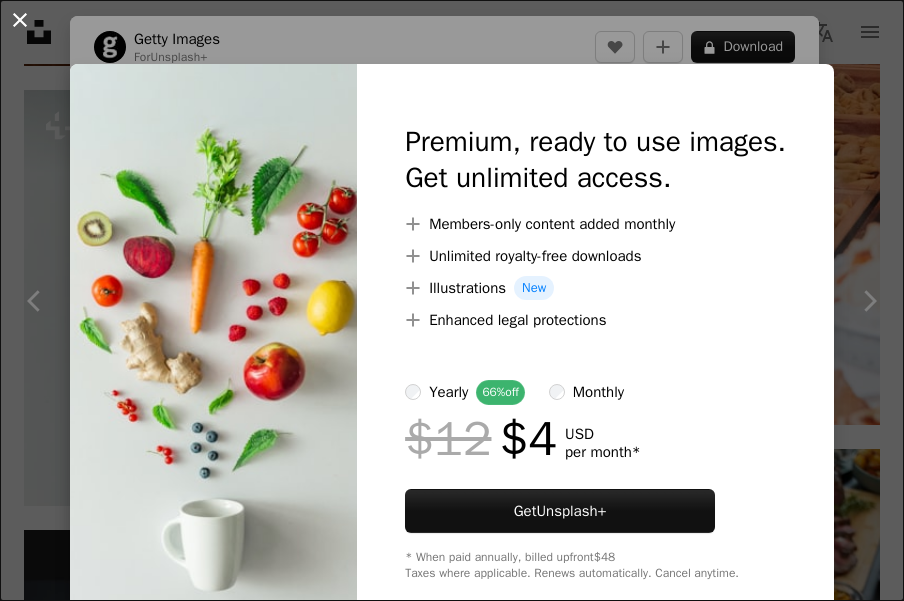 click on "An X shape" at bounding box center [20, 20] 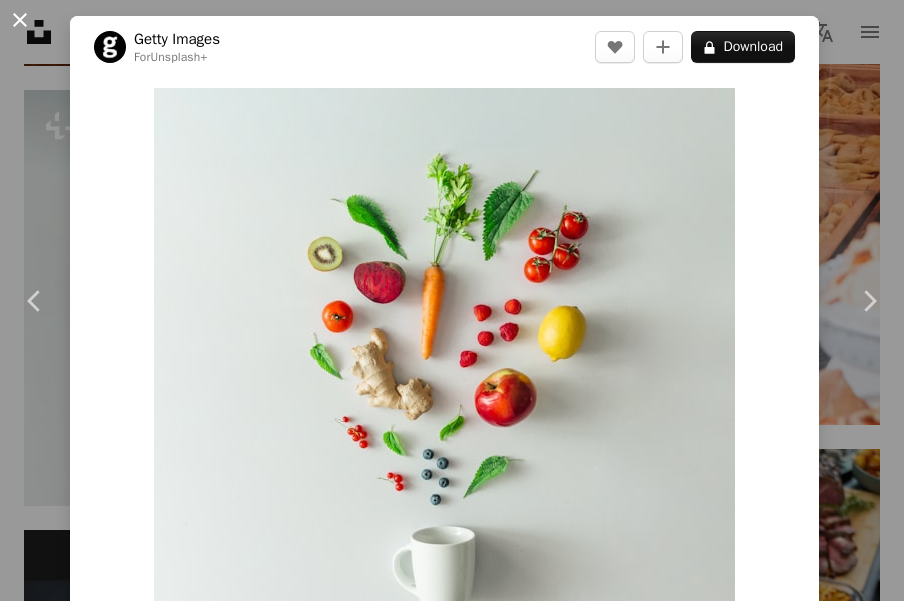 click on "An X shape" at bounding box center [20, 20] 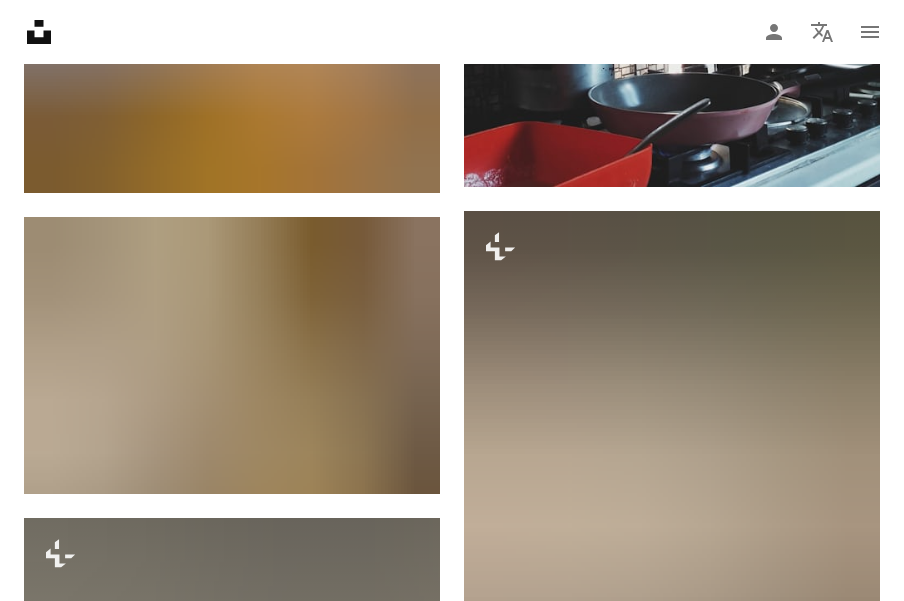 scroll, scrollTop: 44351, scrollLeft: 0, axis: vertical 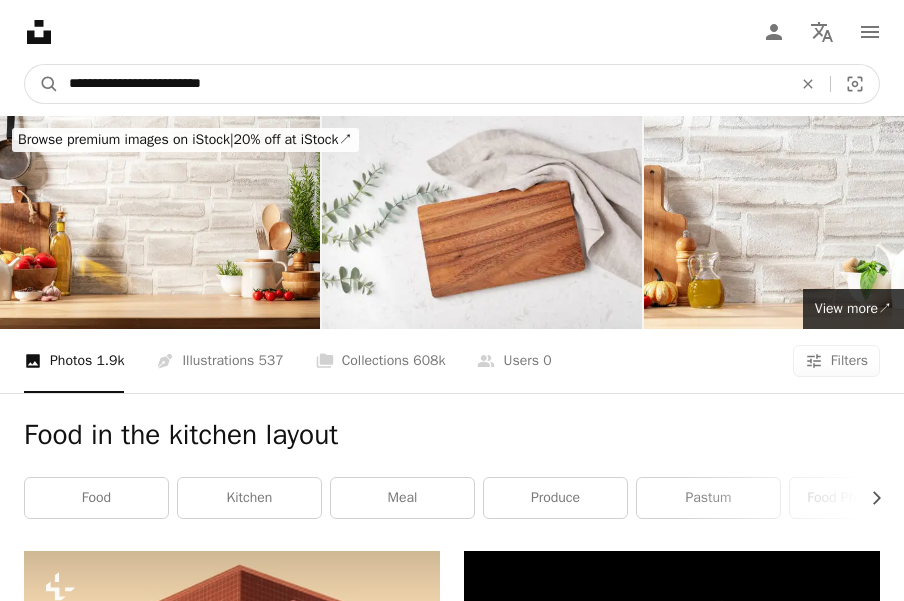 drag, startPoint x: 186, startPoint y: 81, endPoint x: 31, endPoint y: 80, distance: 155.00322 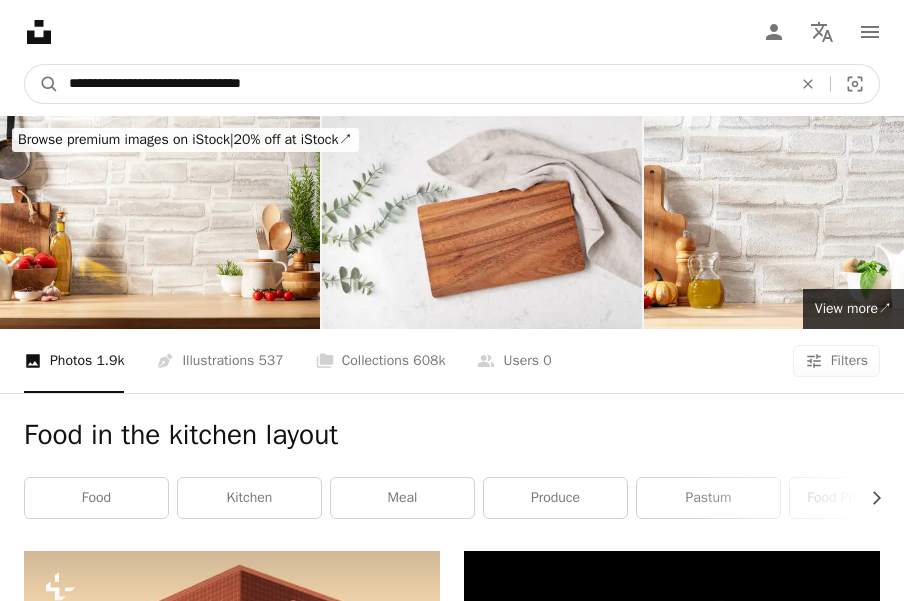 type on "**********" 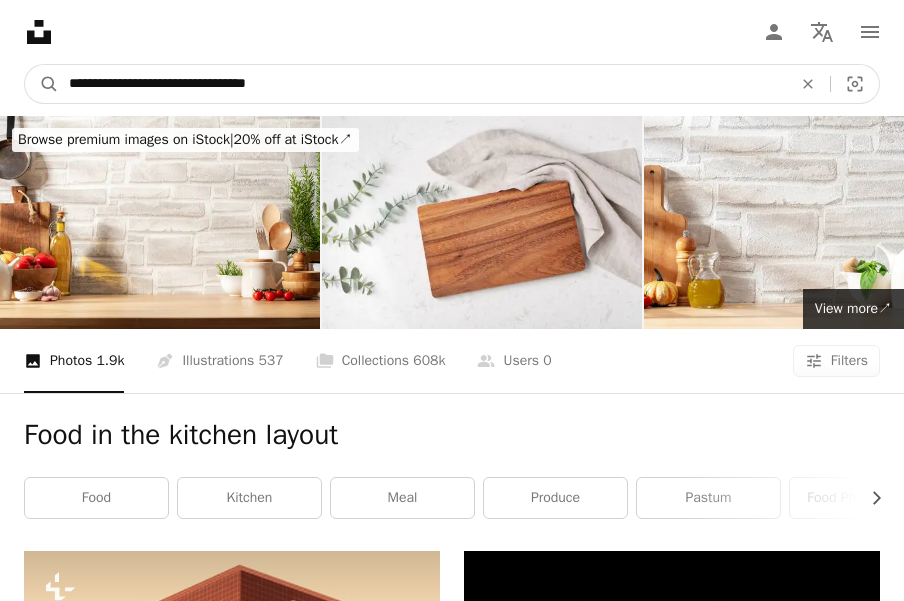 click on "A magnifying glass" at bounding box center (42, 84) 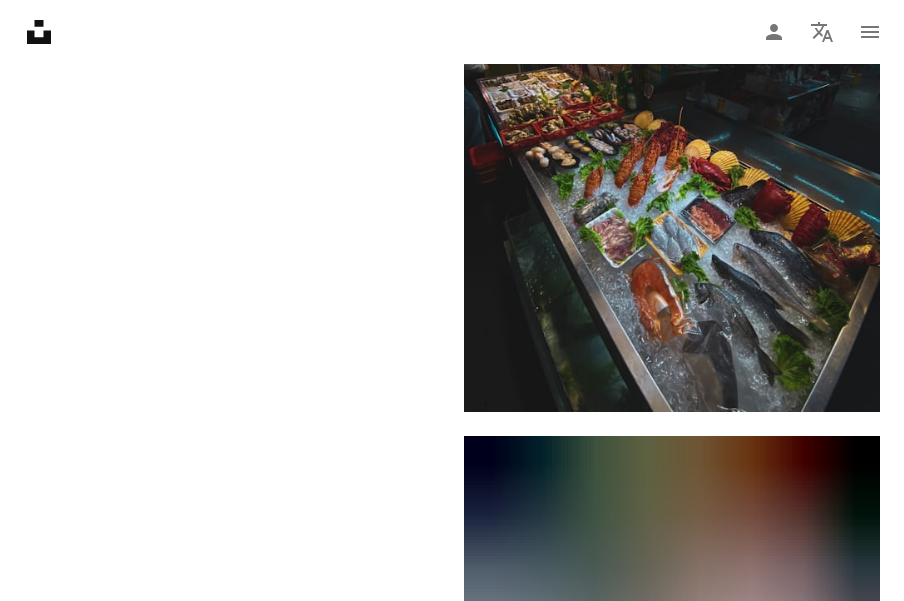 scroll, scrollTop: 4646, scrollLeft: 0, axis: vertical 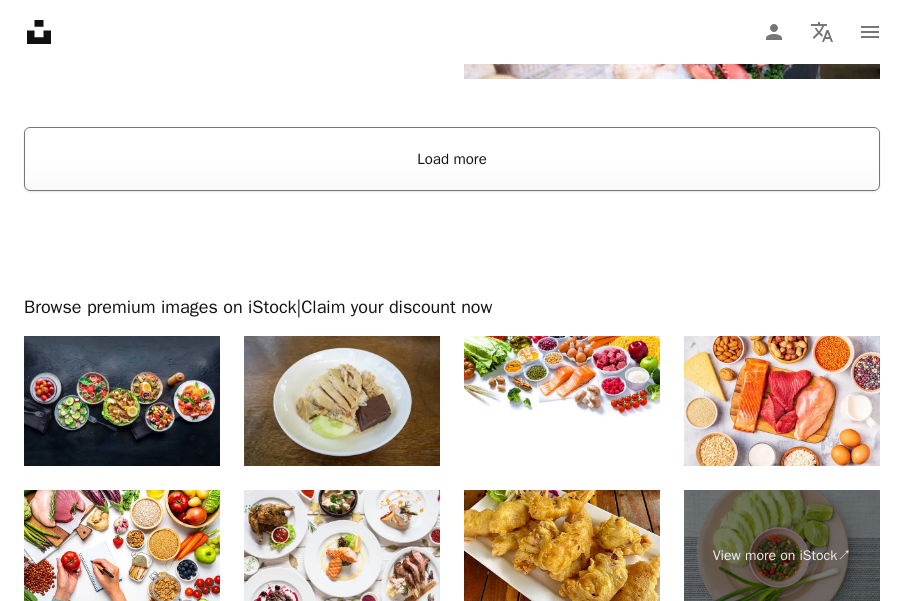 click on "Load more" at bounding box center [452, 159] 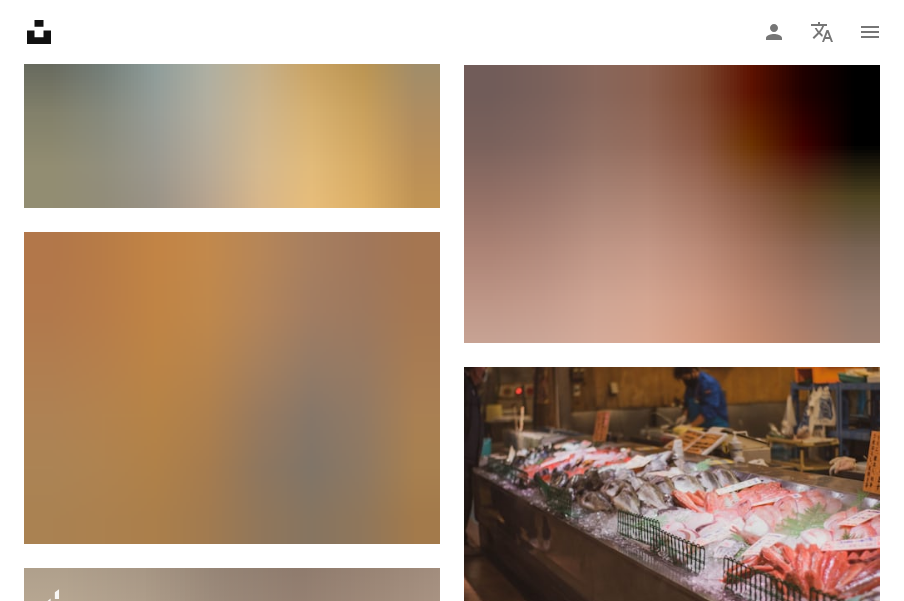 scroll, scrollTop: 29568, scrollLeft: 0, axis: vertical 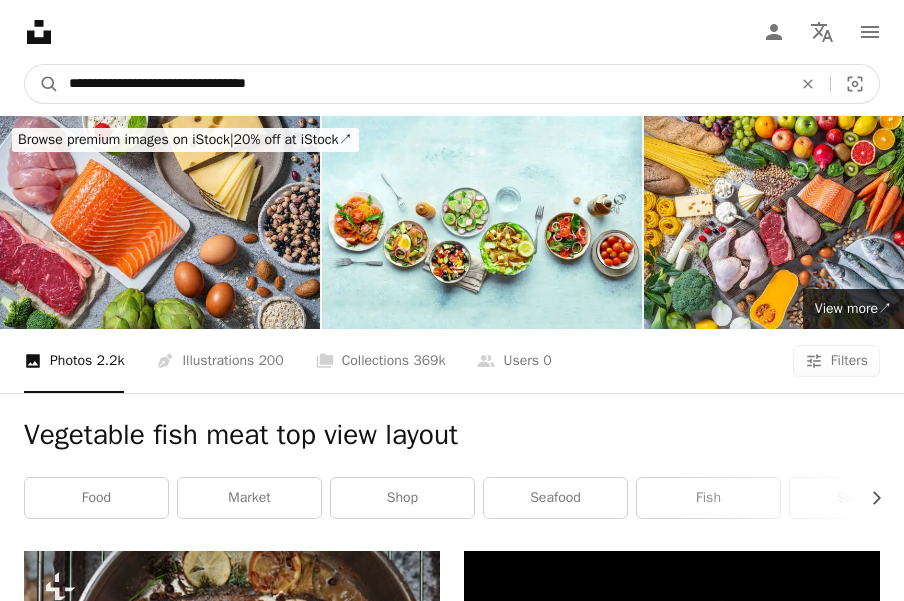 drag, startPoint x: 304, startPoint y: 86, endPoint x: 190, endPoint y: 85, distance: 114.00439 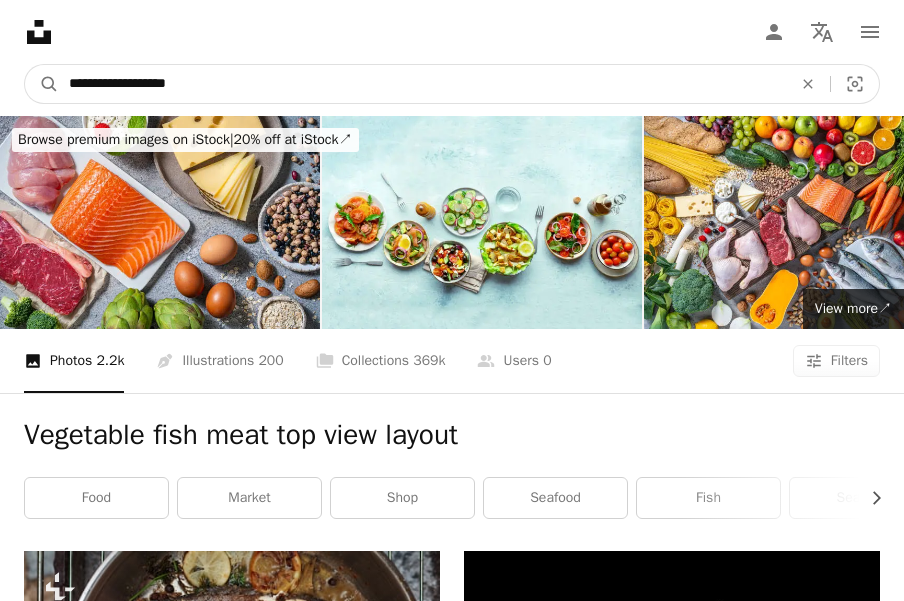 click on "A magnifying glass" at bounding box center (42, 84) 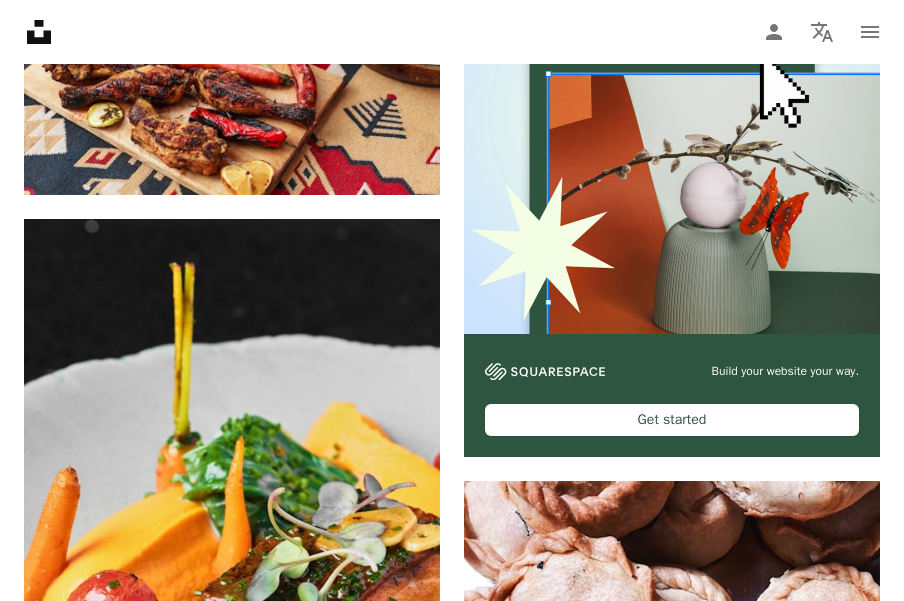 scroll, scrollTop: 0, scrollLeft: 0, axis: both 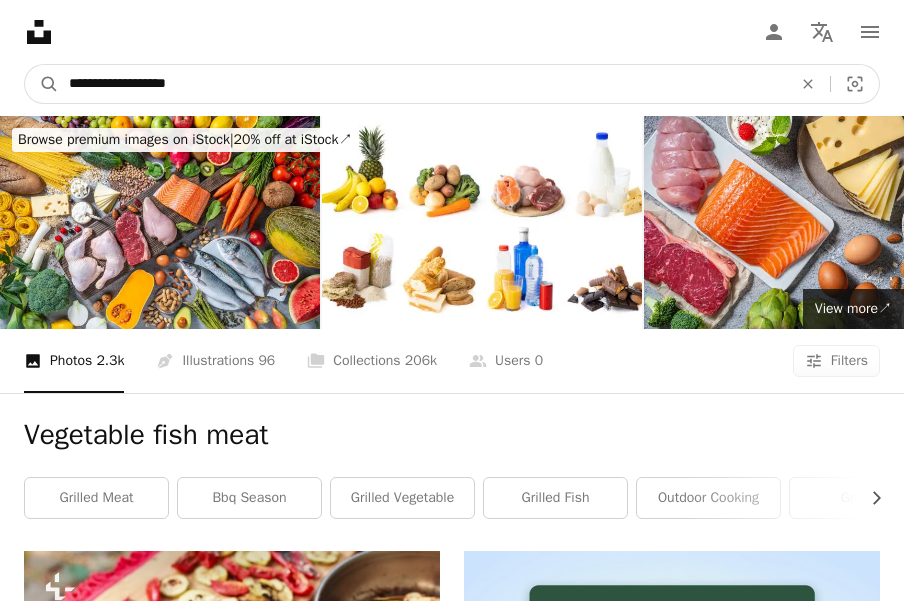 drag, startPoint x: 191, startPoint y: 90, endPoint x: 64, endPoint y: 78, distance: 127.56567 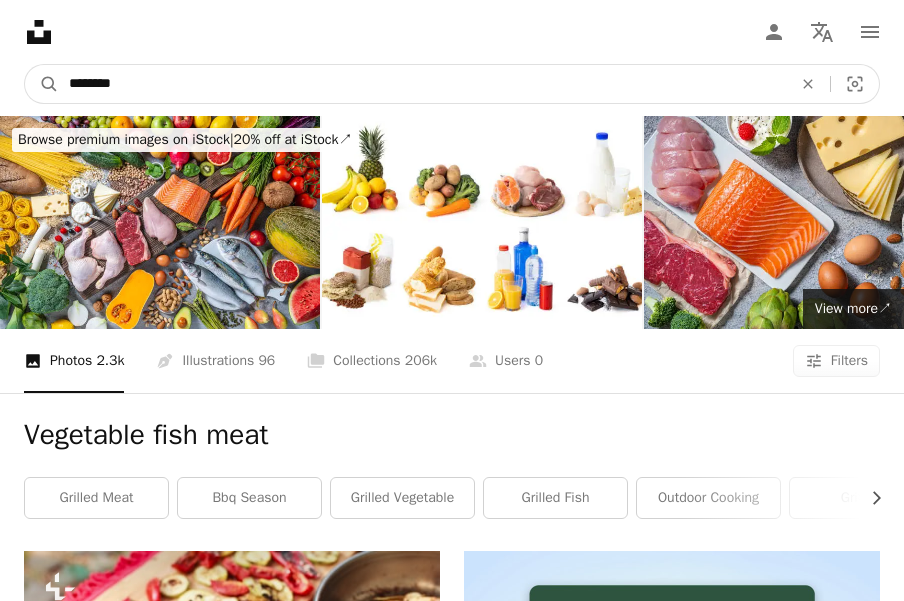 type on "*********" 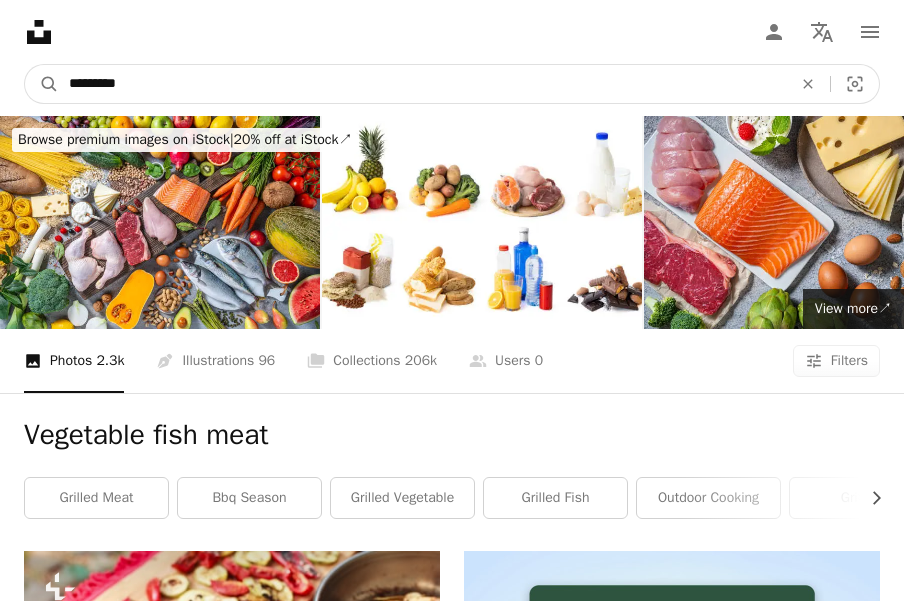 click on "A magnifying glass" at bounding box center (42, 84) 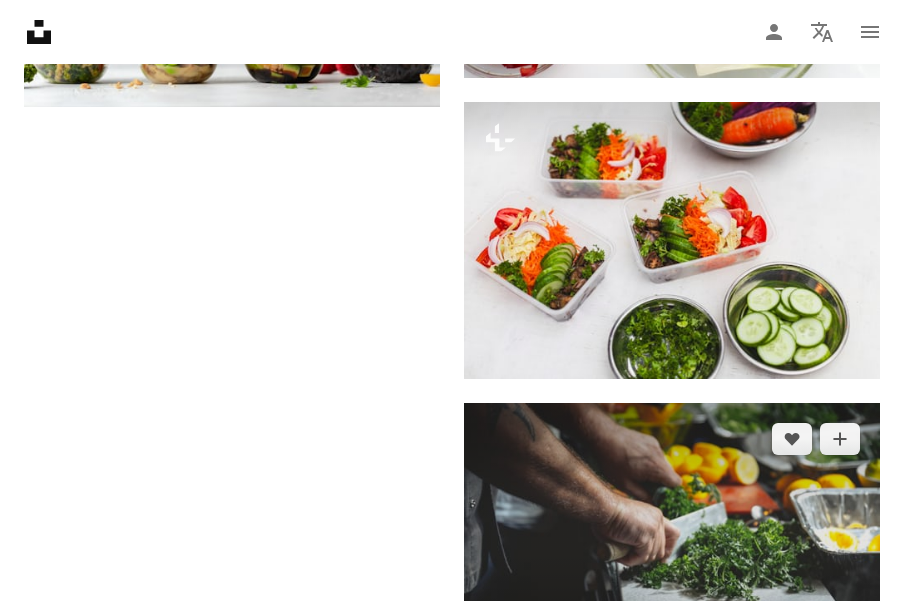 scroll, scrollTop: 4435, scrollLeft: 0, axis: vertical 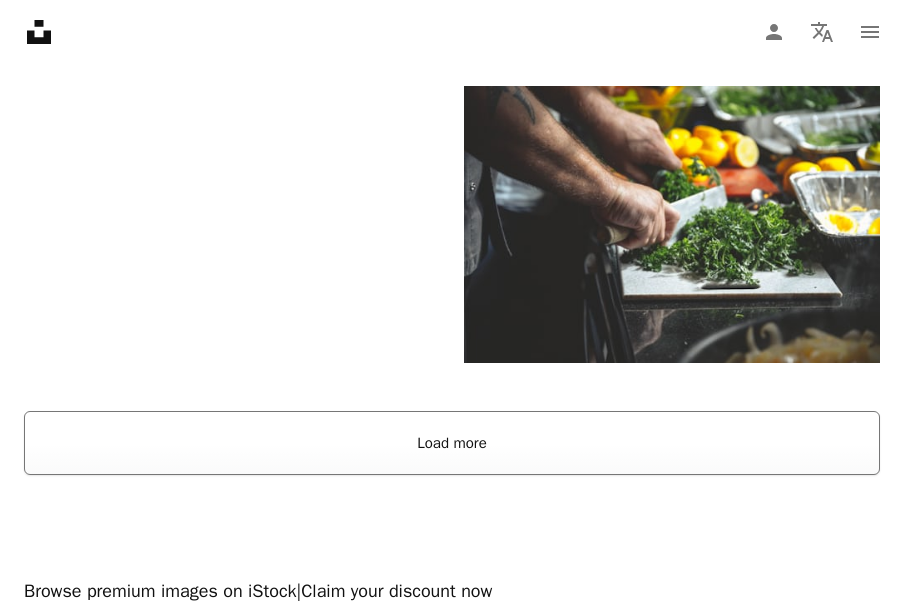 click on "Load more" at bounding box center [452, 443] 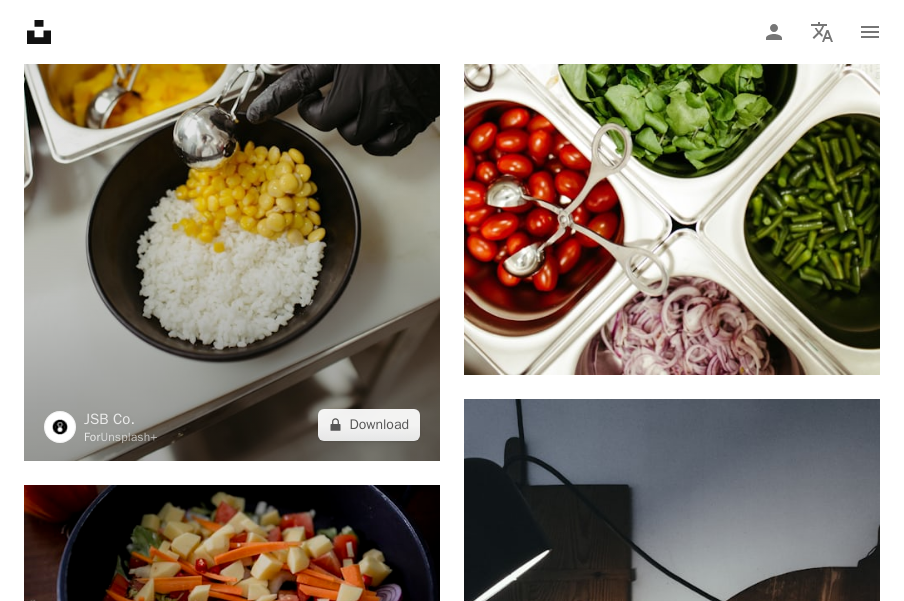 scroll, scrollTop: 12672, scrollLeft: 0, axis: vertical 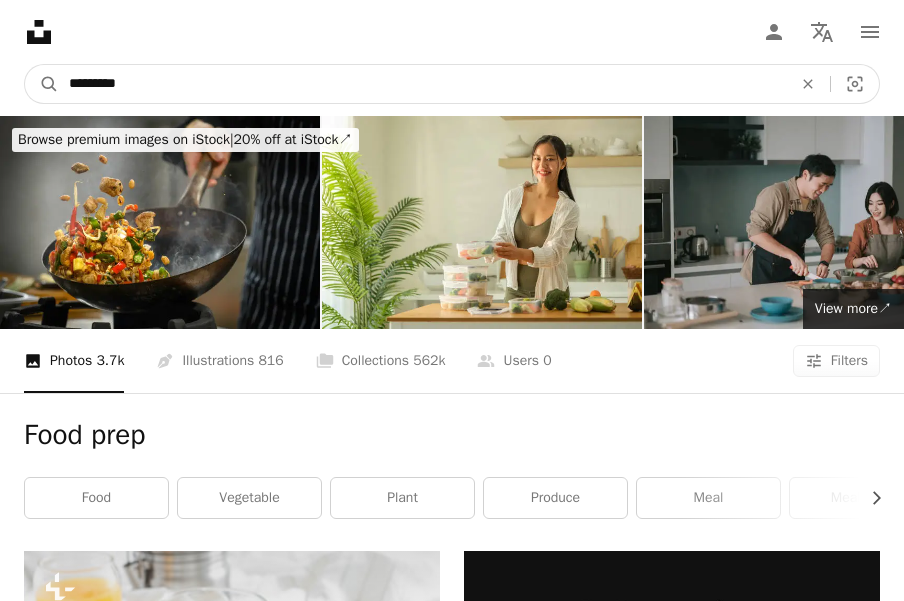 click on "*********" at bounding box center (422, 84) 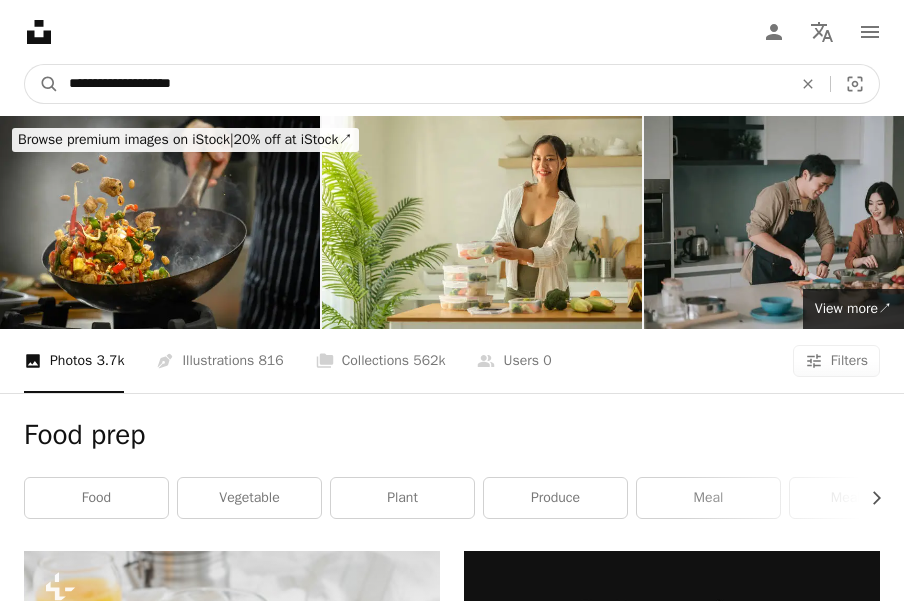 type on "**********" 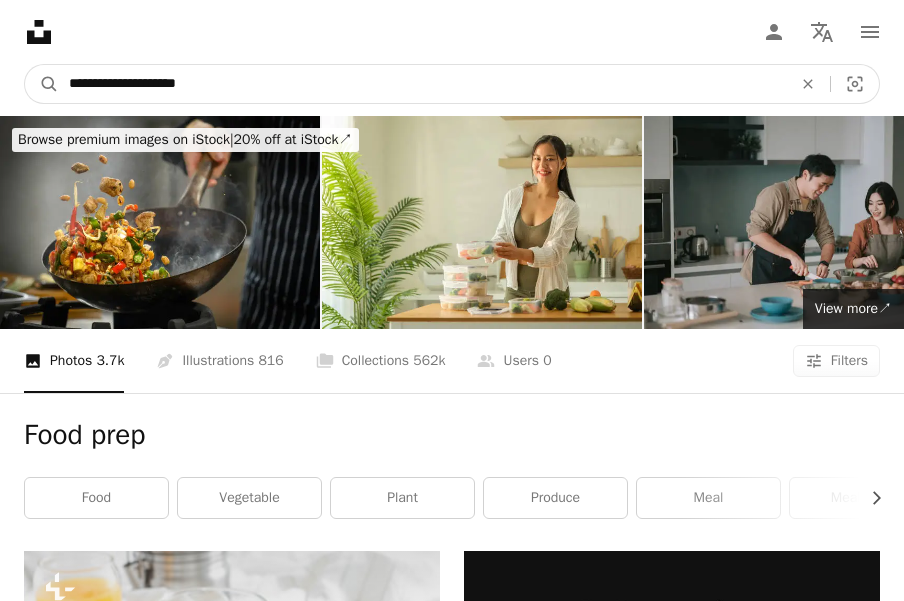 click on "A magnifying glass" at bounding box center [42, 84] 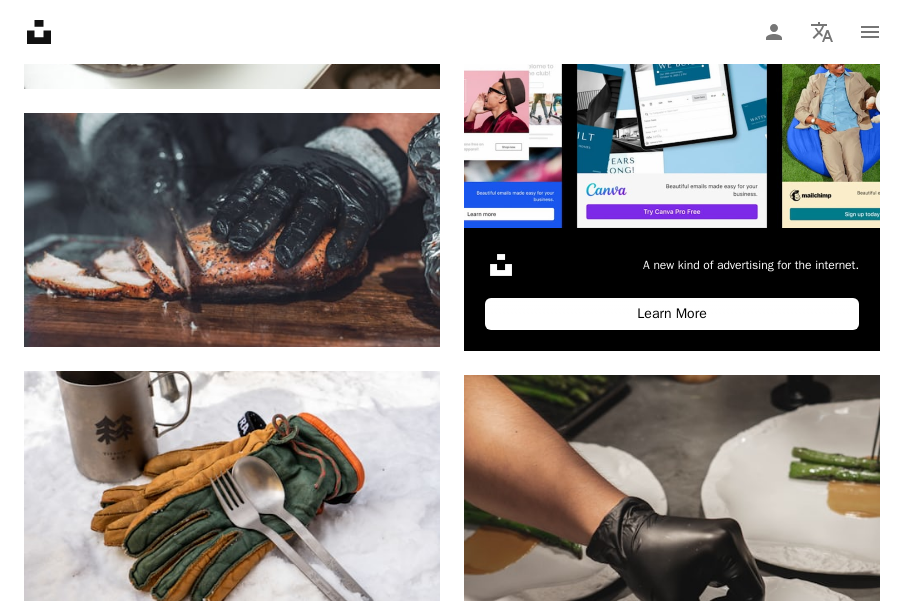 scroll, scrollTop: 0, scrollLeft: 0, axis: both 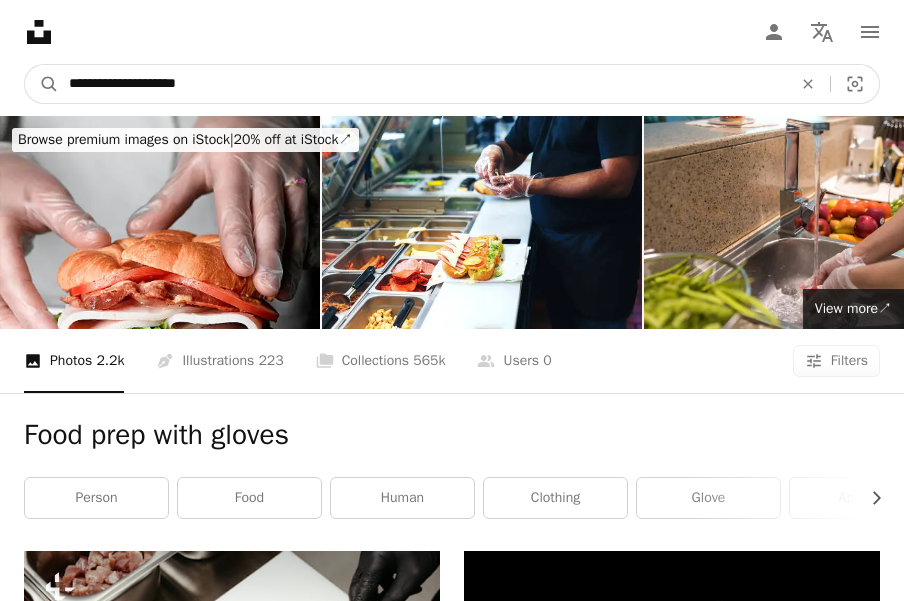 click on "**********" at bounding box center [422, 84] 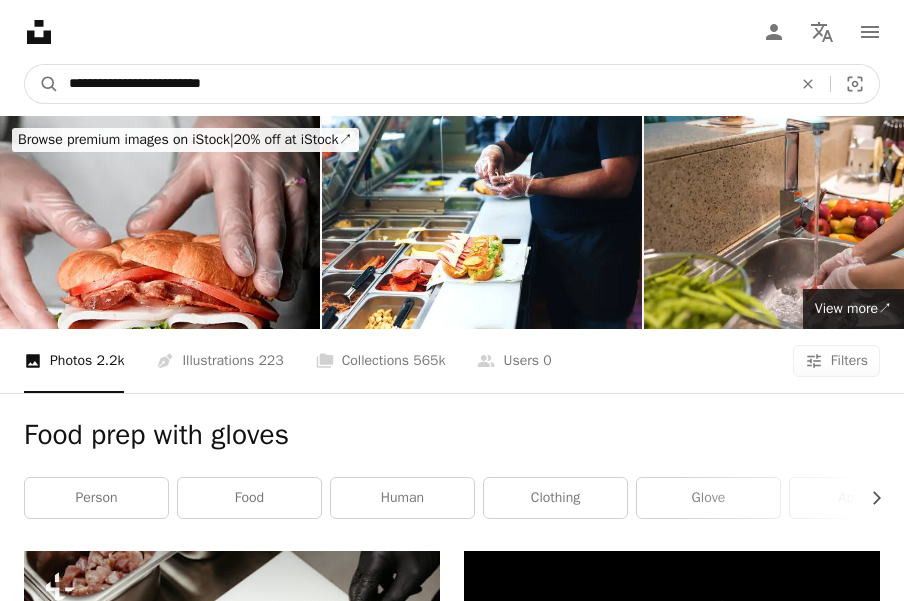 type on "**********" 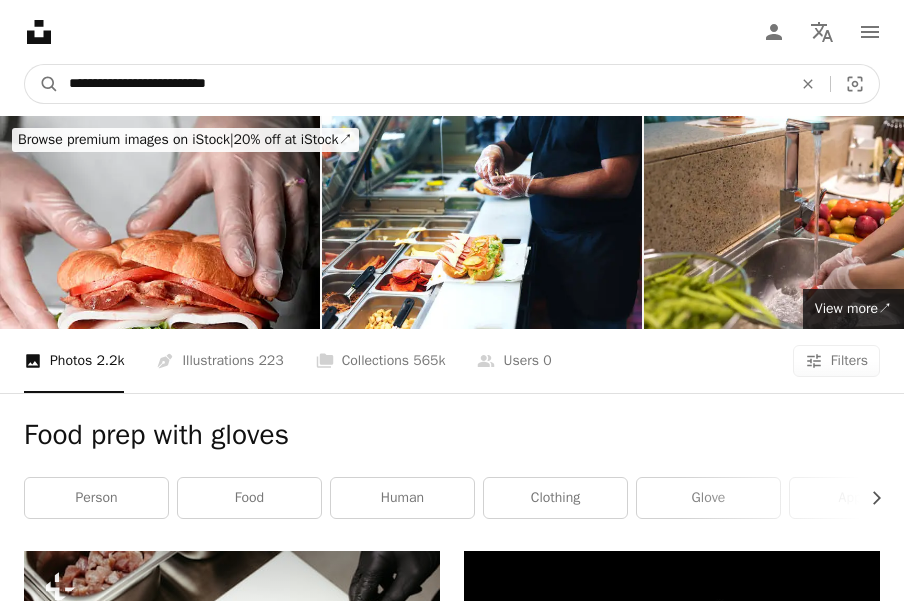 click on "A magnifying glass" at bounding box center (42, 84) 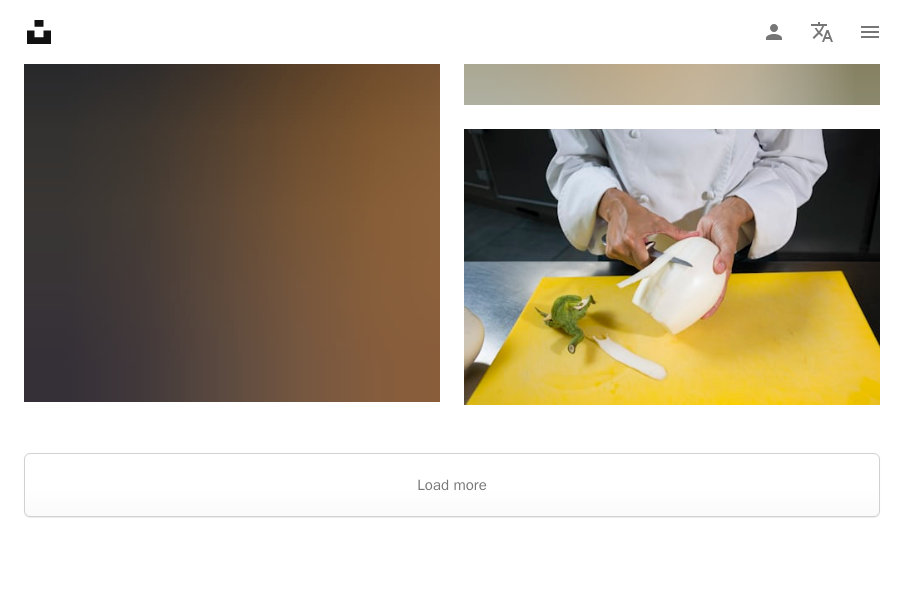 scroll, scrollTop: 4646, scrollLeft: 0, axis: vertical 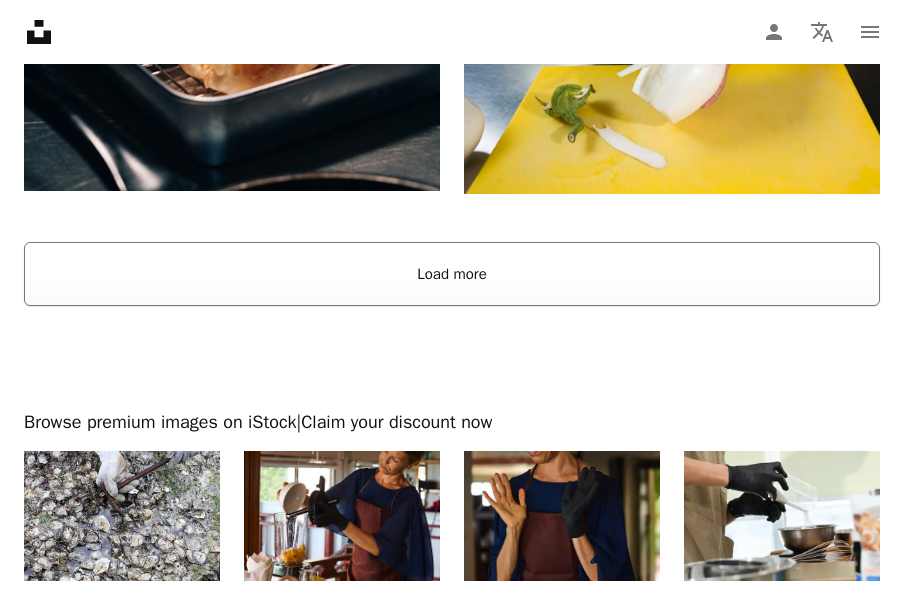 click on "Load more" at bounding box center (452, 274) 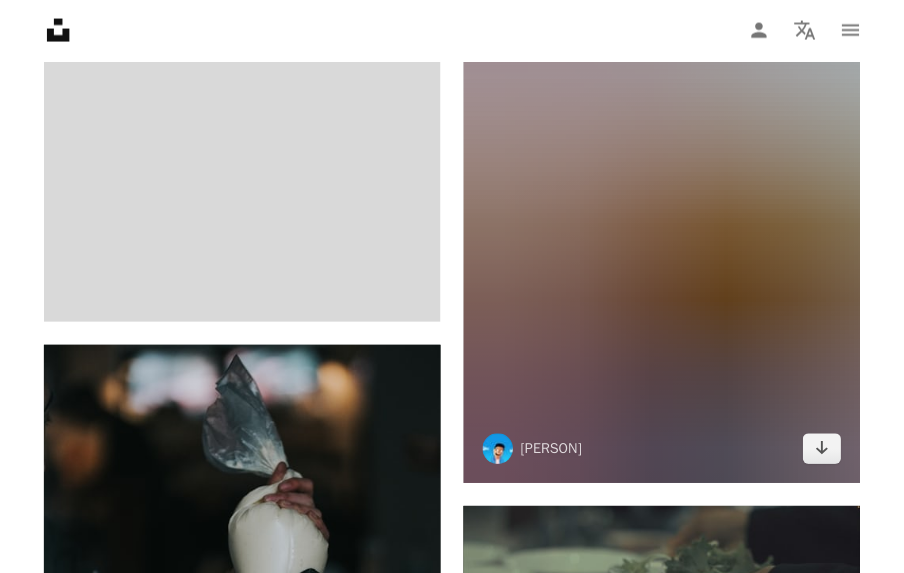 scroll, scrollTop: 15312, scrollLeft: 0, axis: vertical 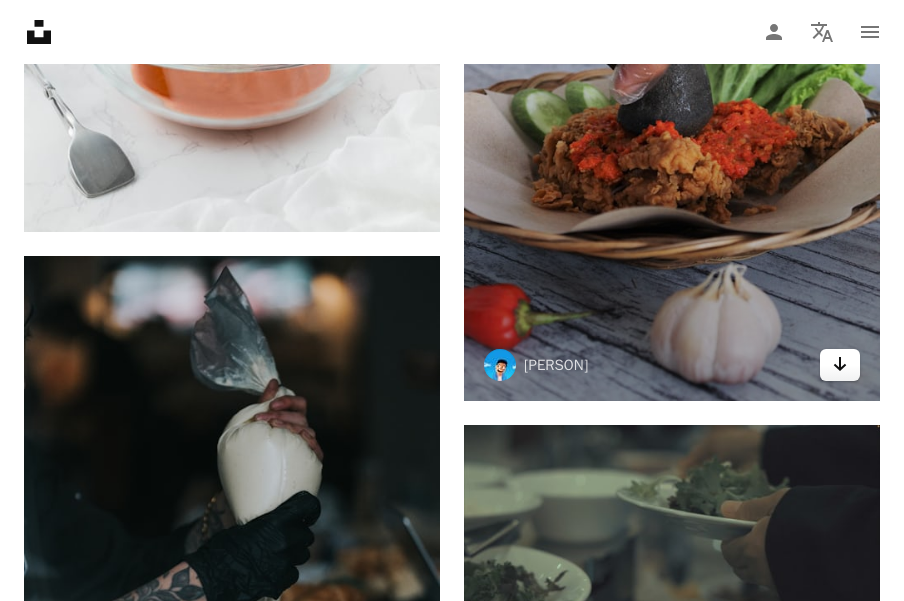 click on "Arrow pointing down" 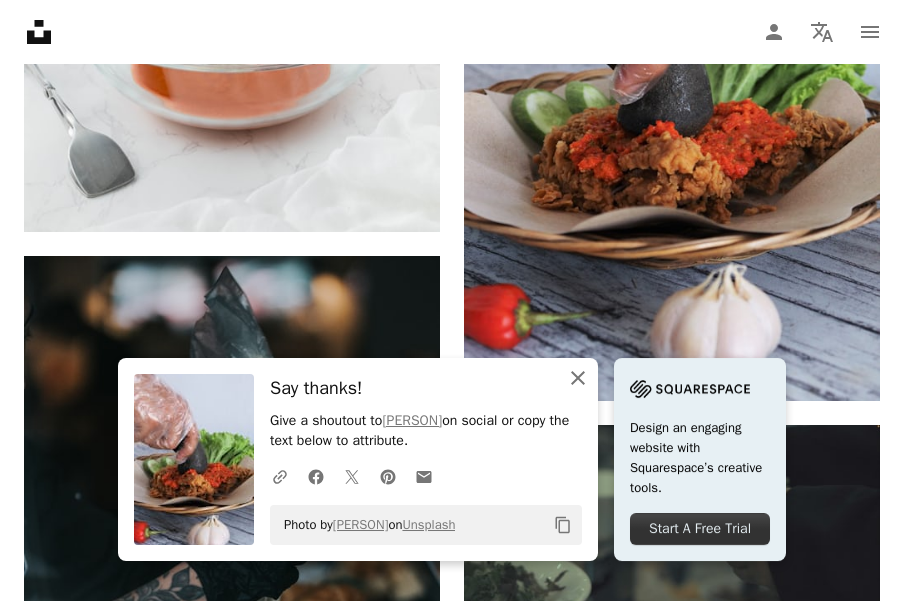click on "An X shape" 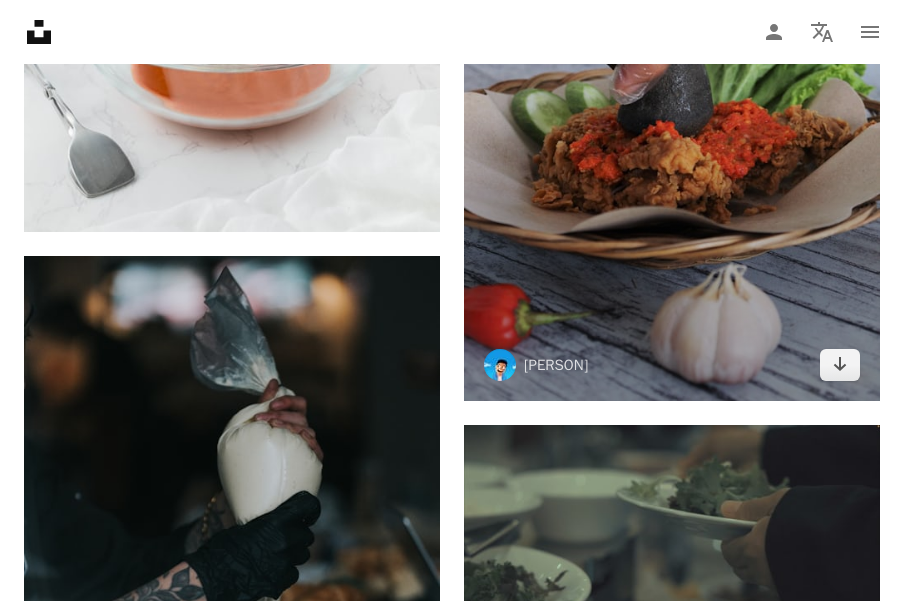 click at bounding box center (672, 89) 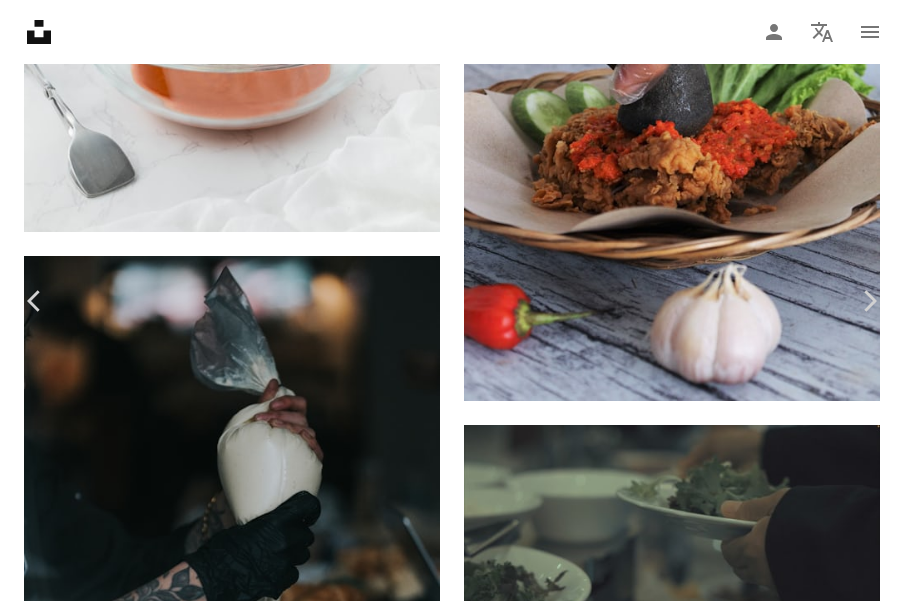 click on "Download free" at bounding box center (705, 3480) 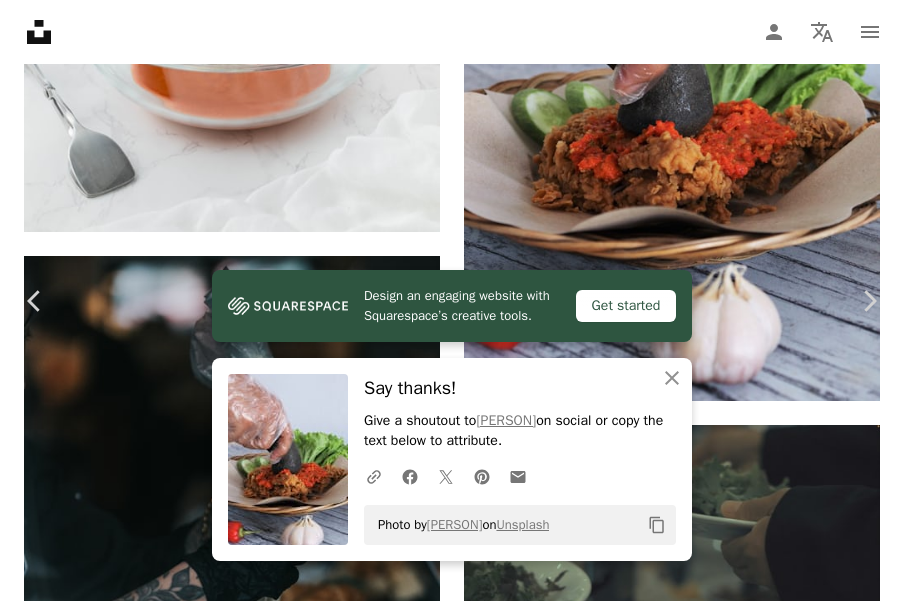 drag, startPoint x: 558, startPoint y: 526, endPoint x: 378, endPoint y: 532, distance: 180.09998 